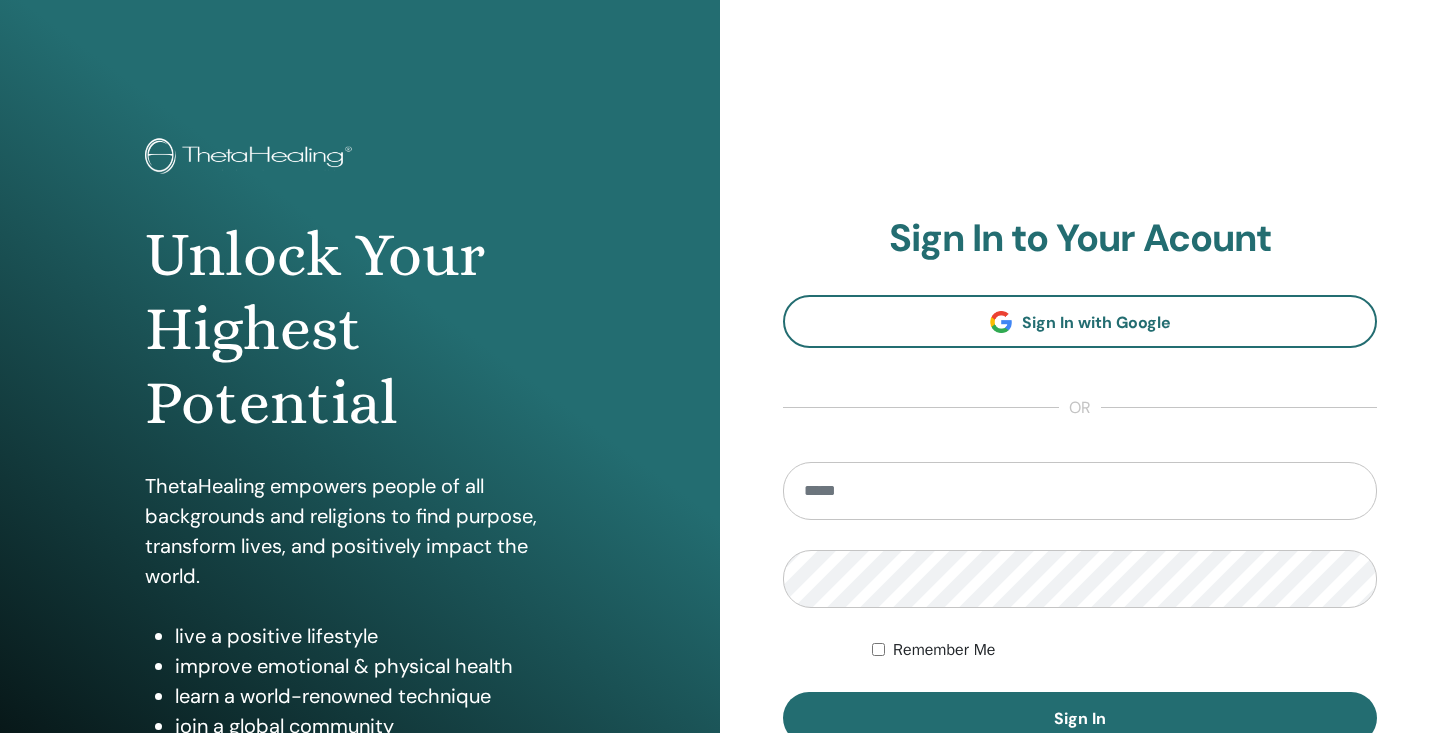 scroll, scrollTop: 0, scrollLeft: 0, axis: both 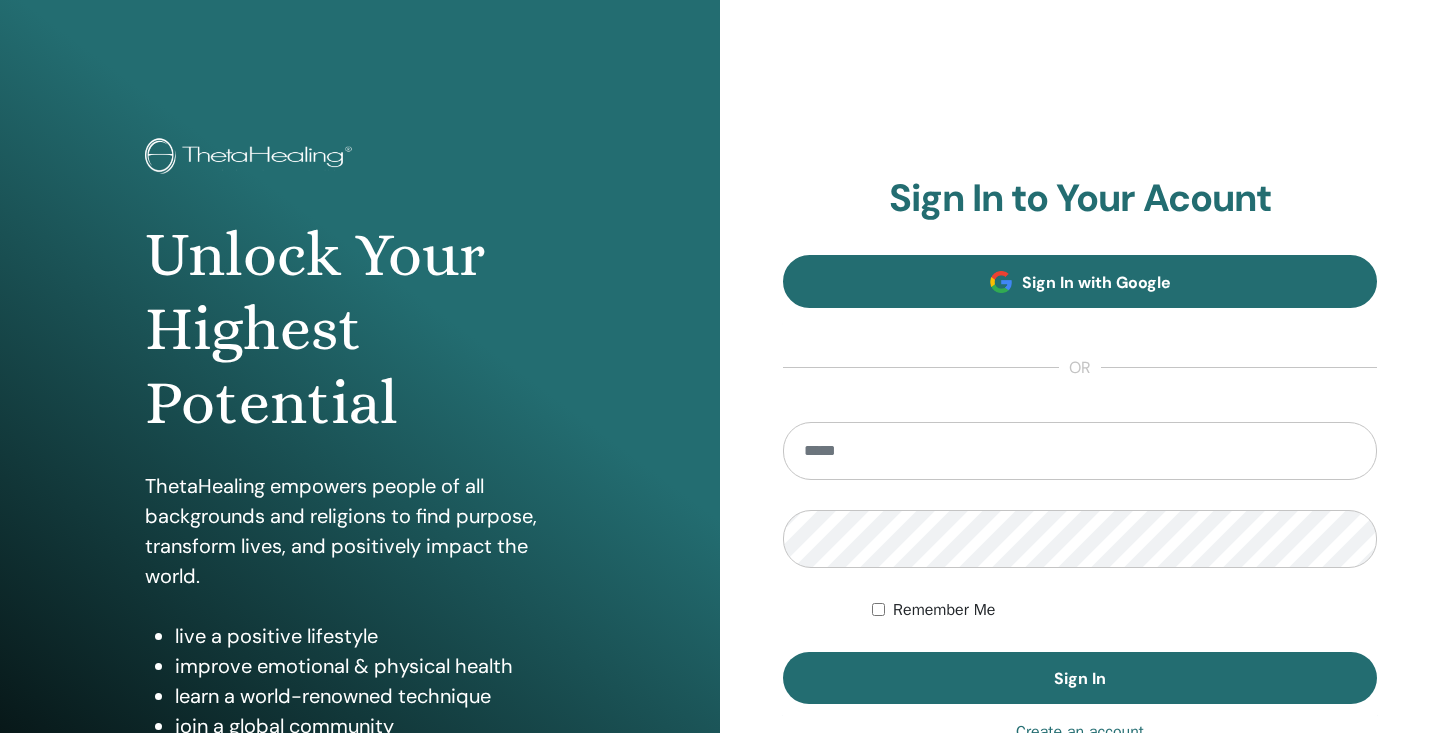 click on "Sign In to Your Acount
Sign In with Google
or
Remember Me
Sign In" at bounding box center (1080, 440) 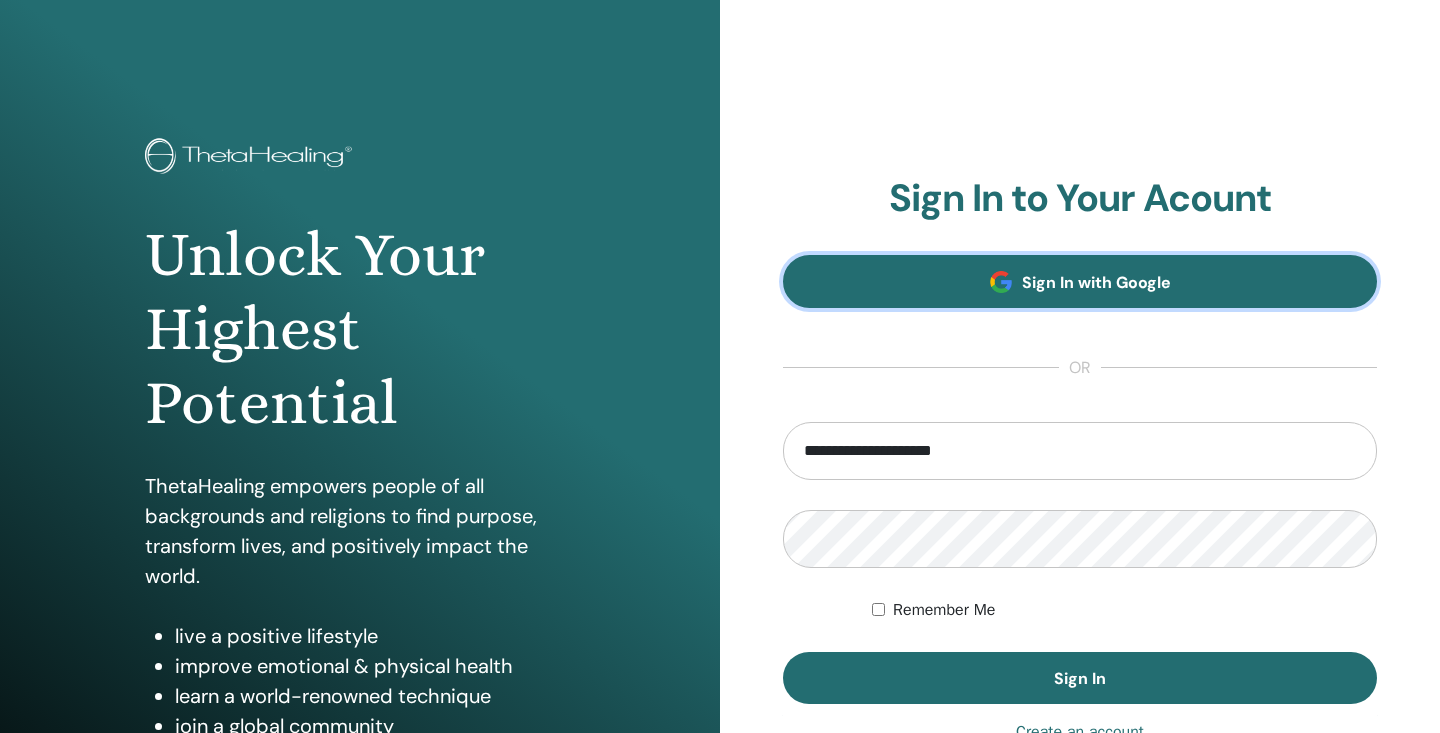 click on "Sign In with Google" at bounding box center (1096, 282) 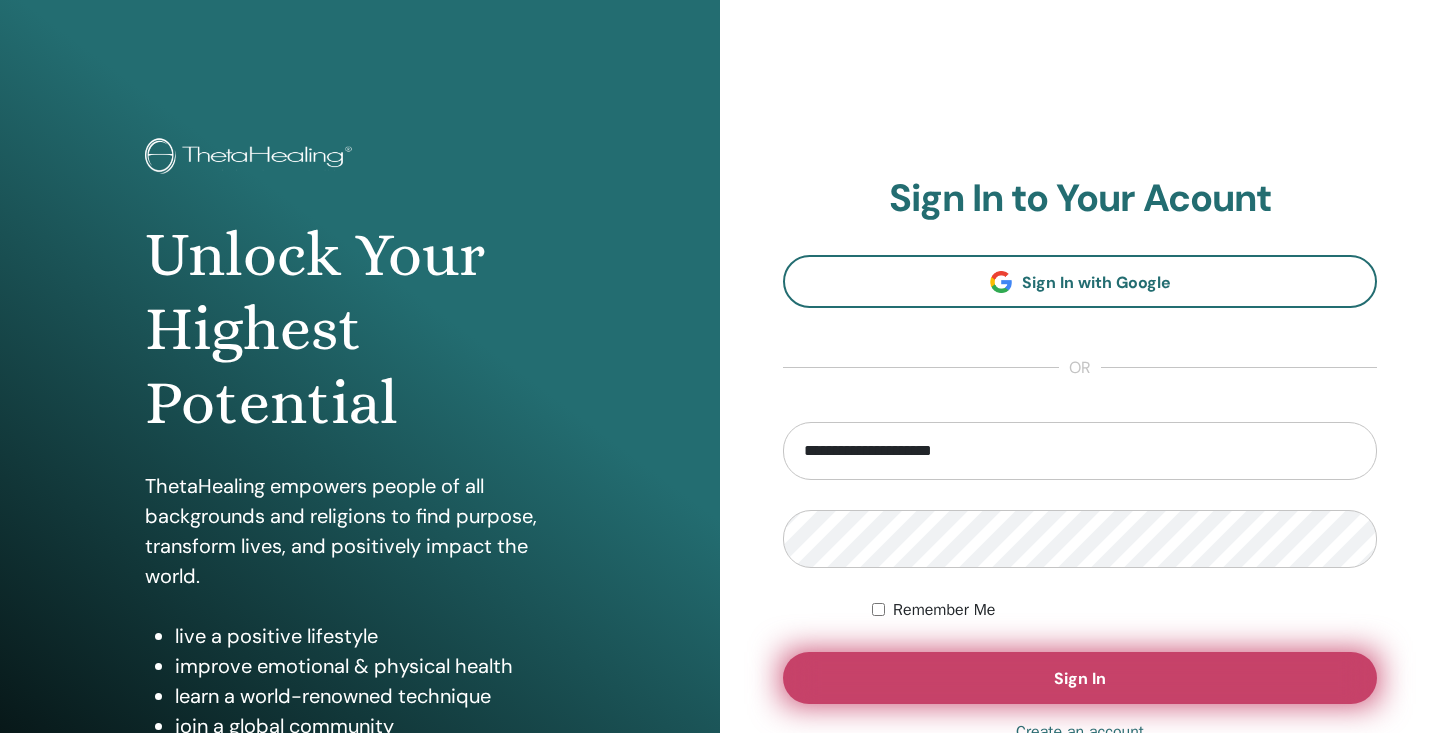 click on "Sign In" at bounding box center (1080, 678) 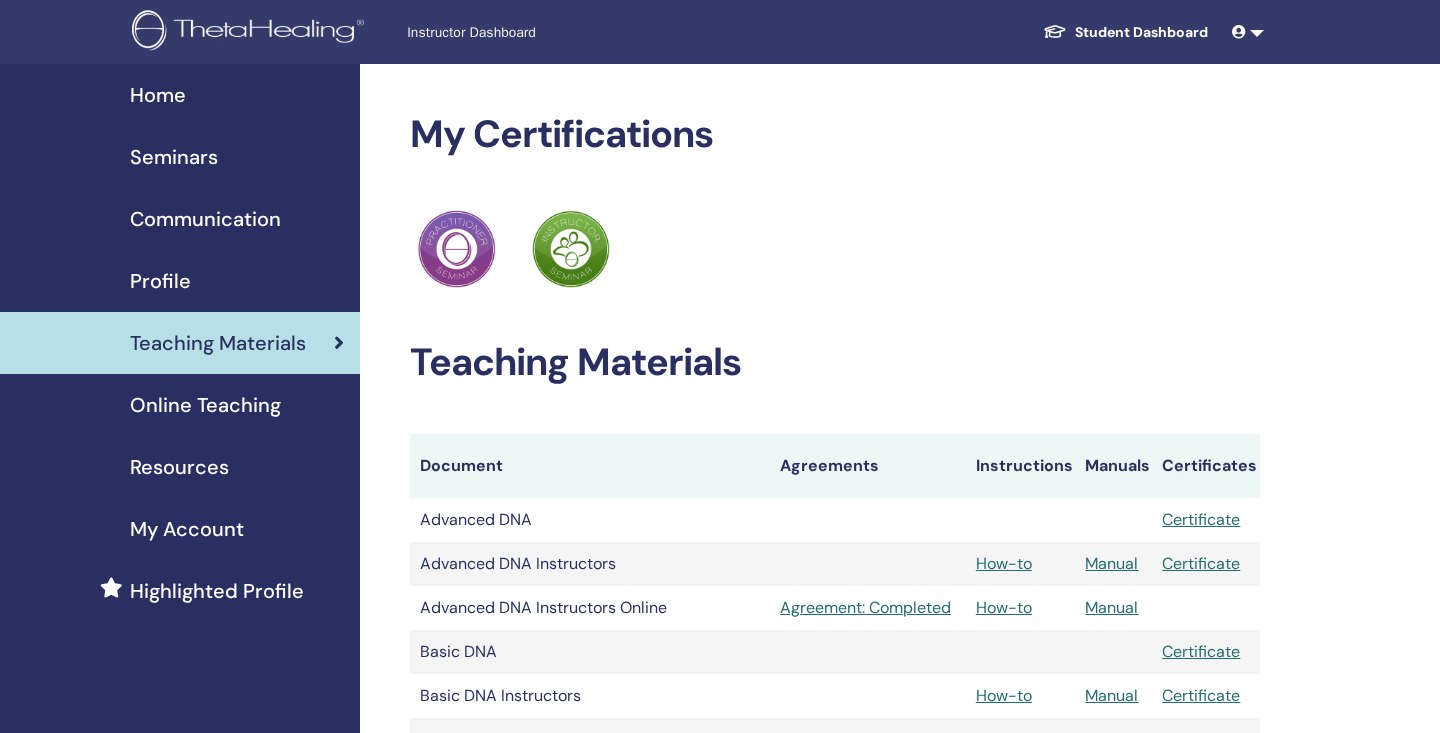 scroll, scrollTop: 0, scrollLeft: 0, axis: both 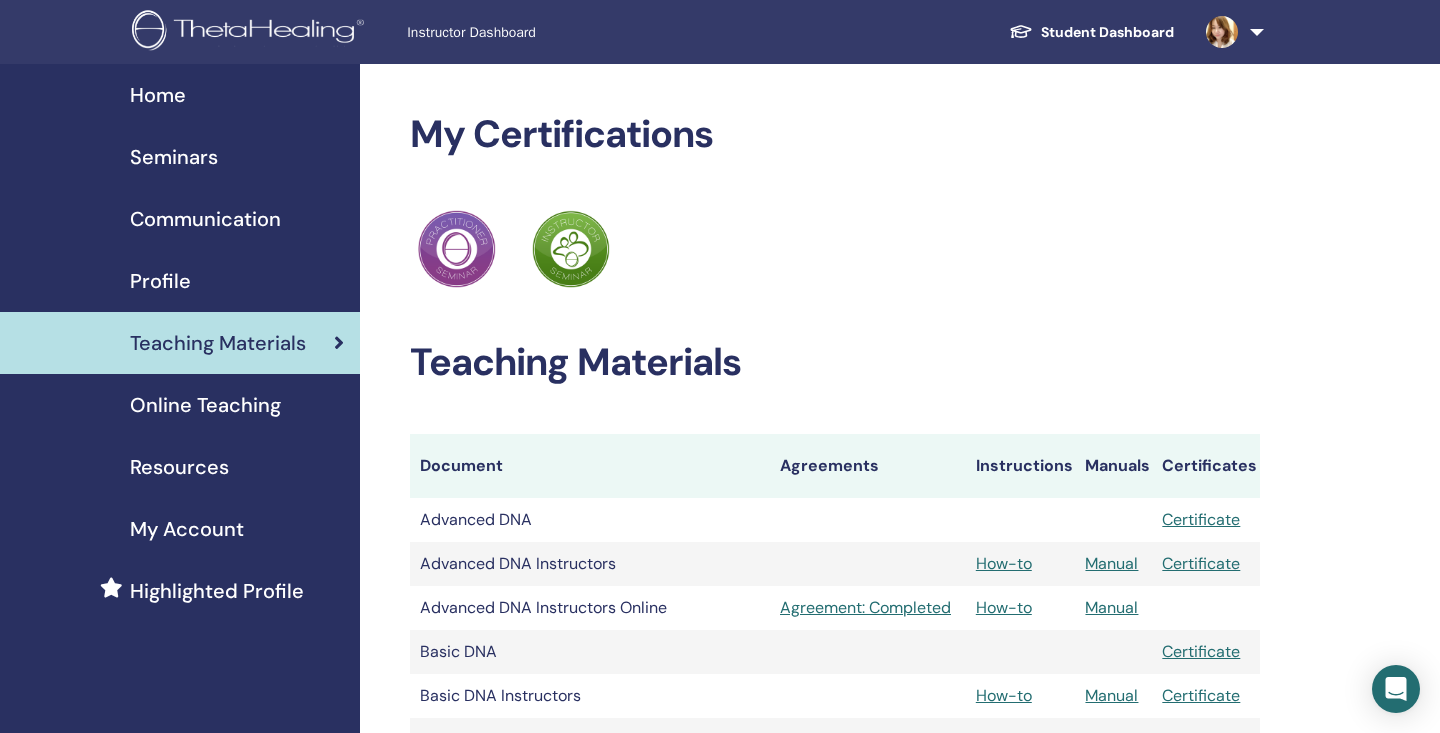 click on "Home" at bounding box center (158, 95) 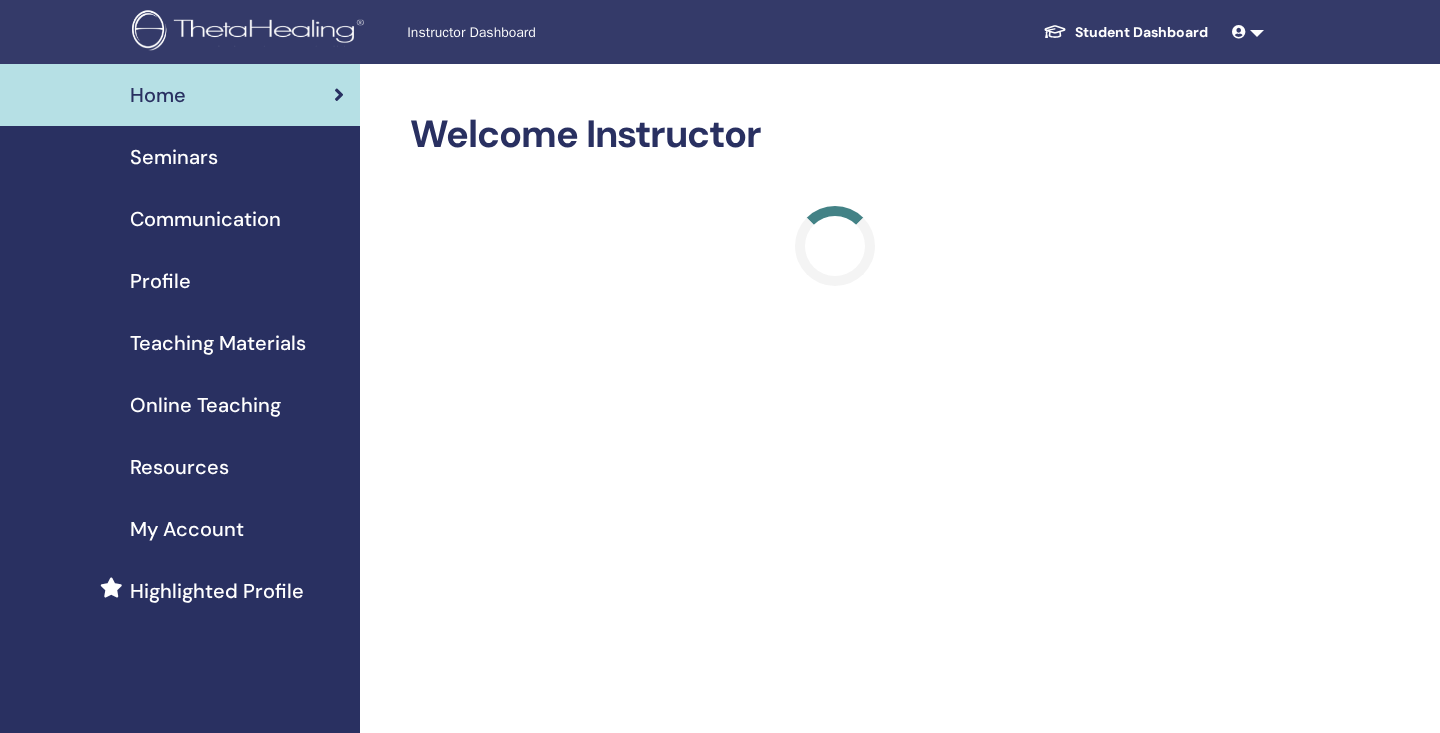 scroll, scrollTop: 0, scrollLeft: 0, axis: both 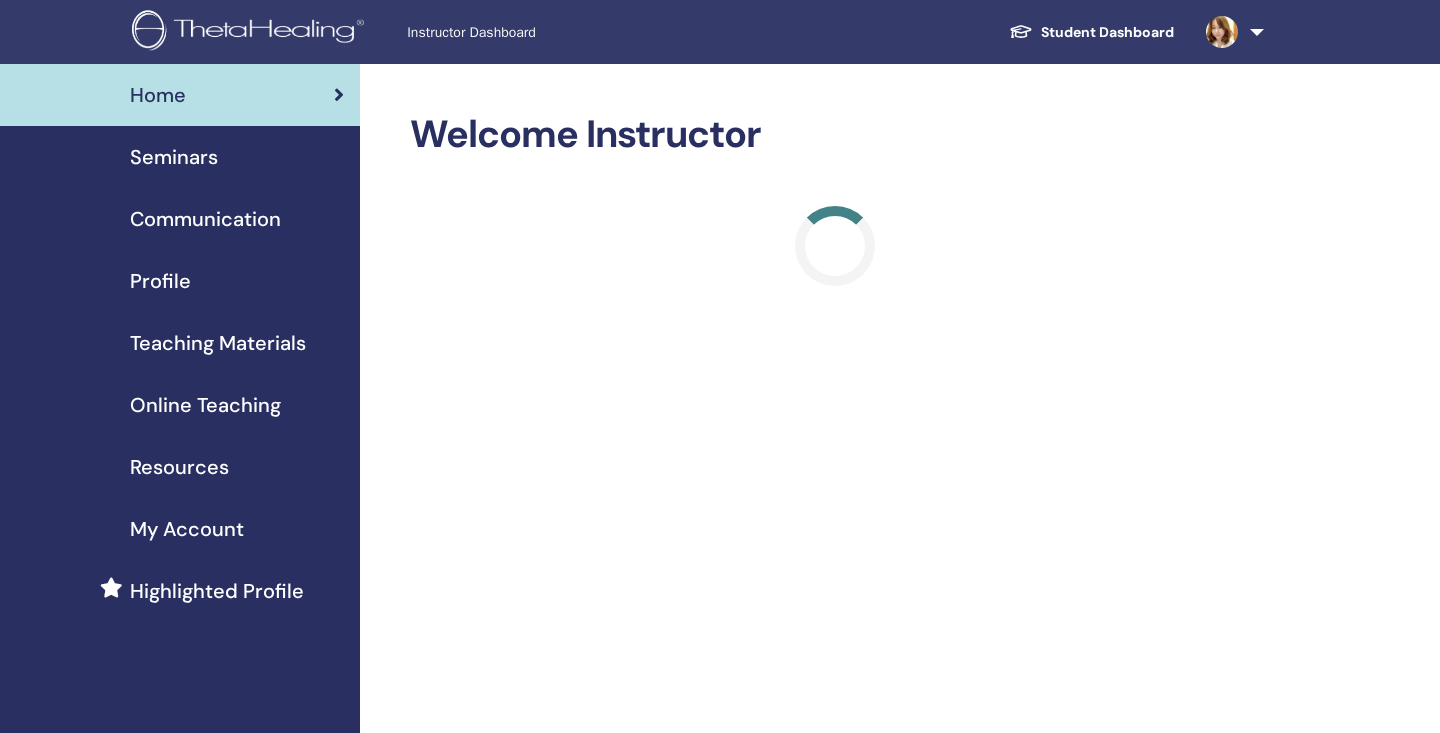 click on "My Account" at bounding box center [187, 529] 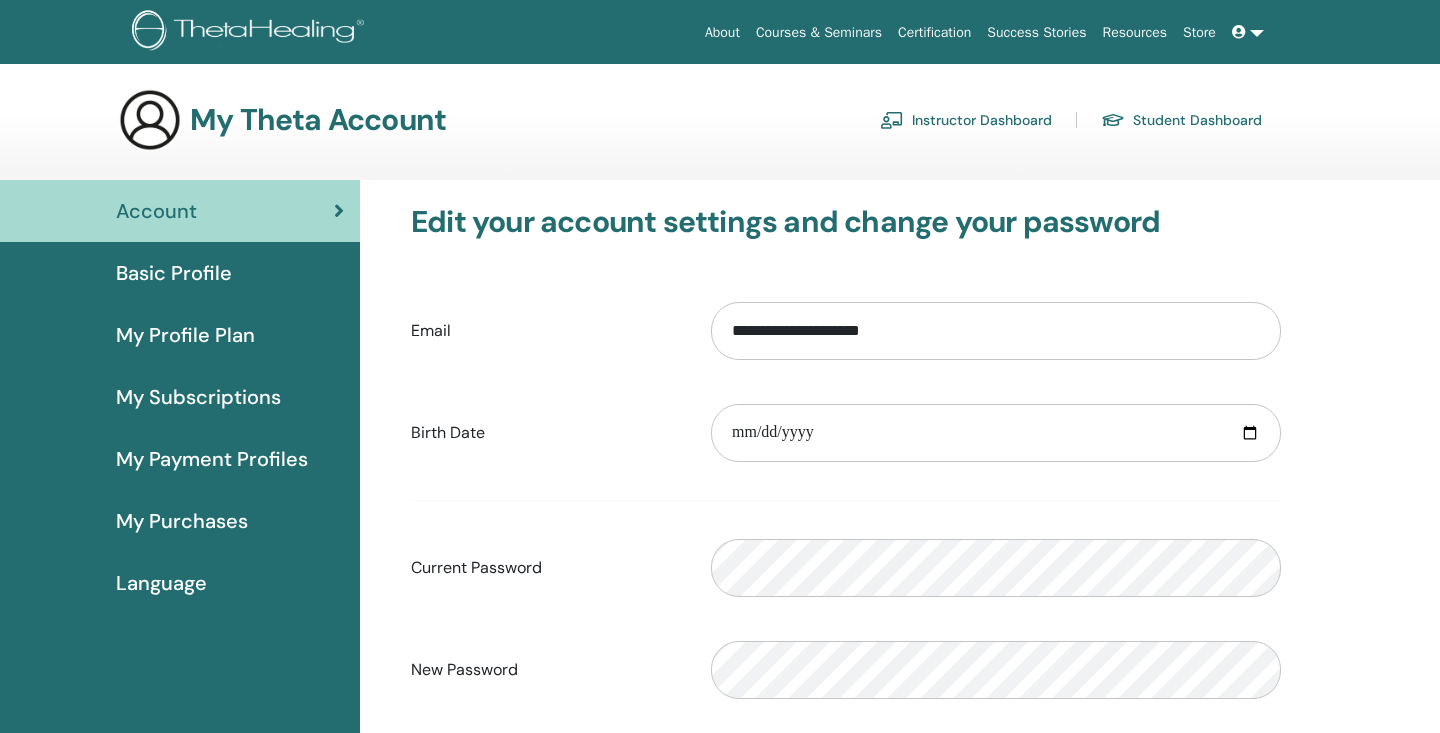 scroll, scrollTop: 0, scrollLeft: 0, axis: both 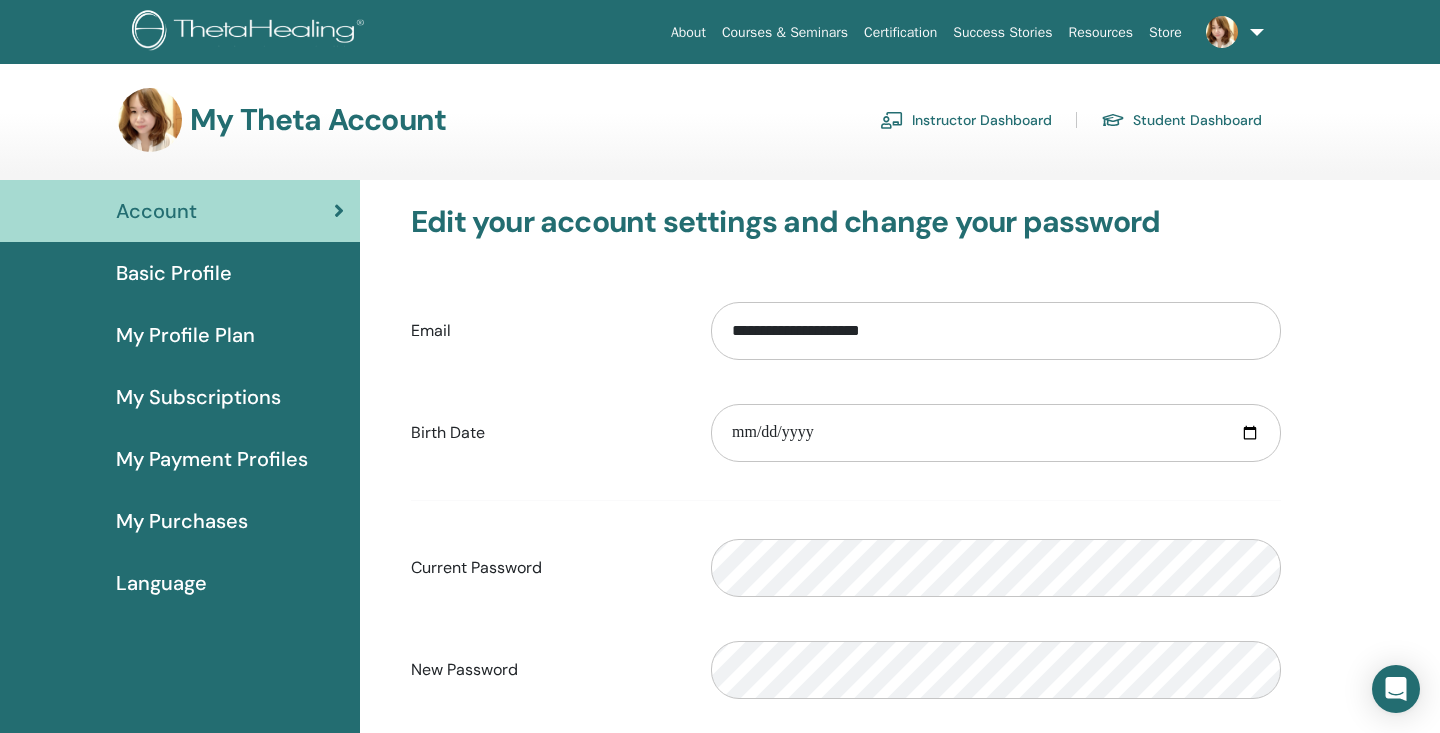 click at bounding box center [251, 32] 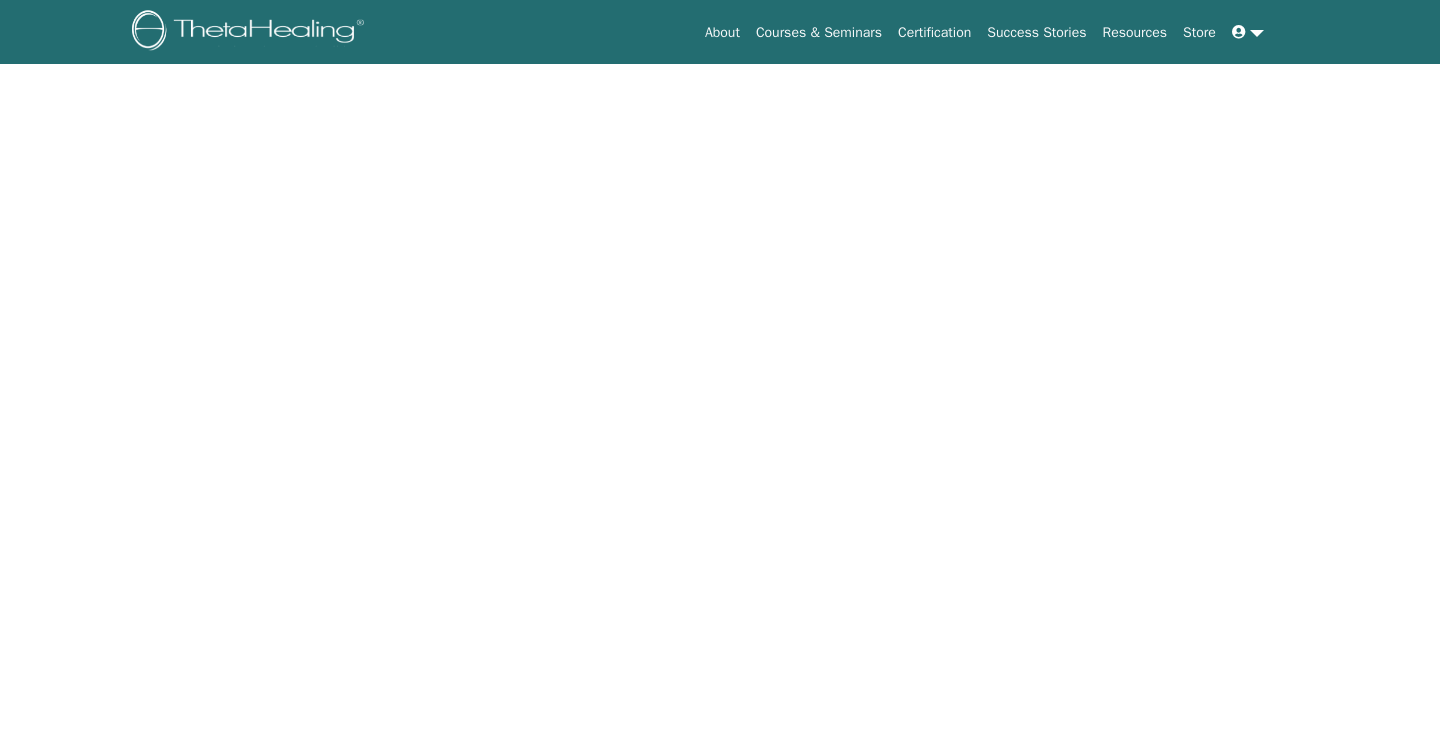 scroll, scrollTop: 0, scrollLeft: 0, axis: both 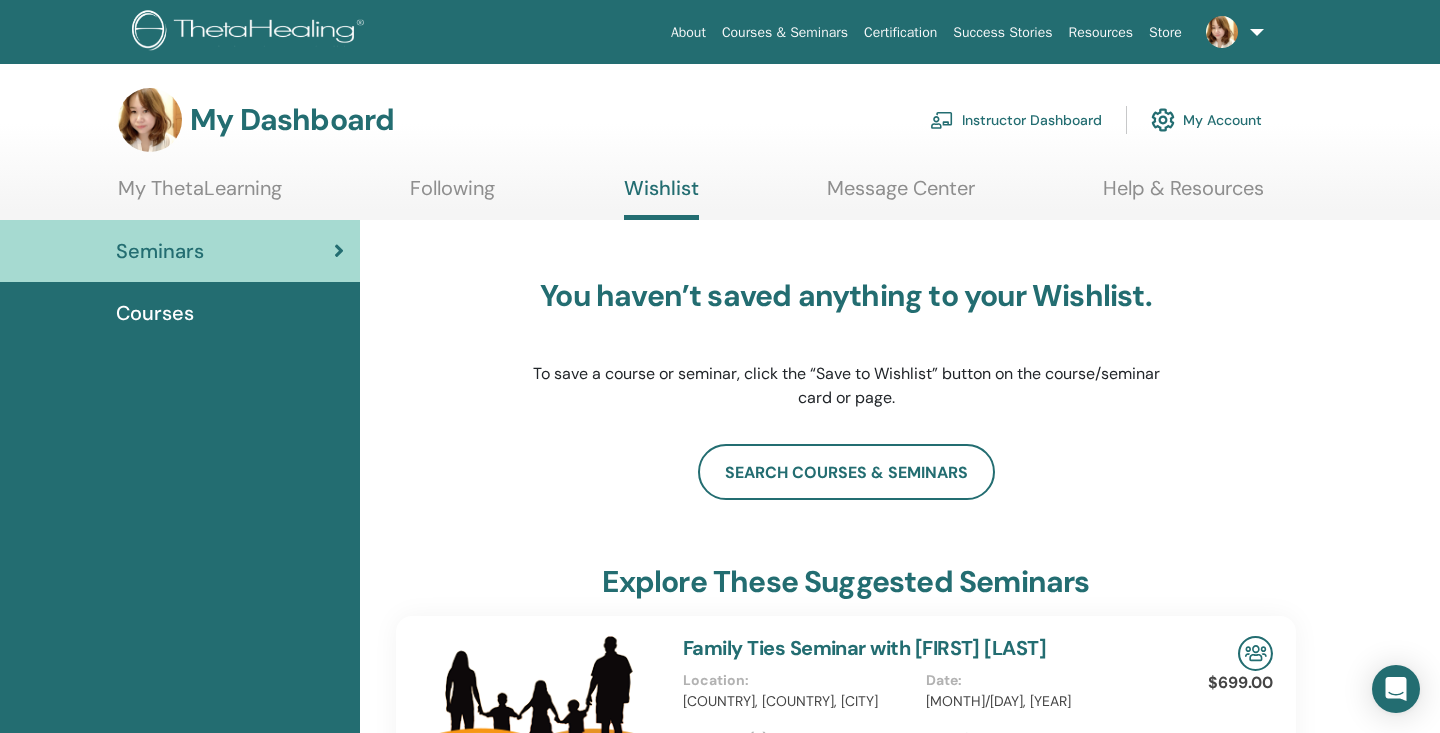 click on "Instructor Dashboard" at bounding box center (1016, 120) 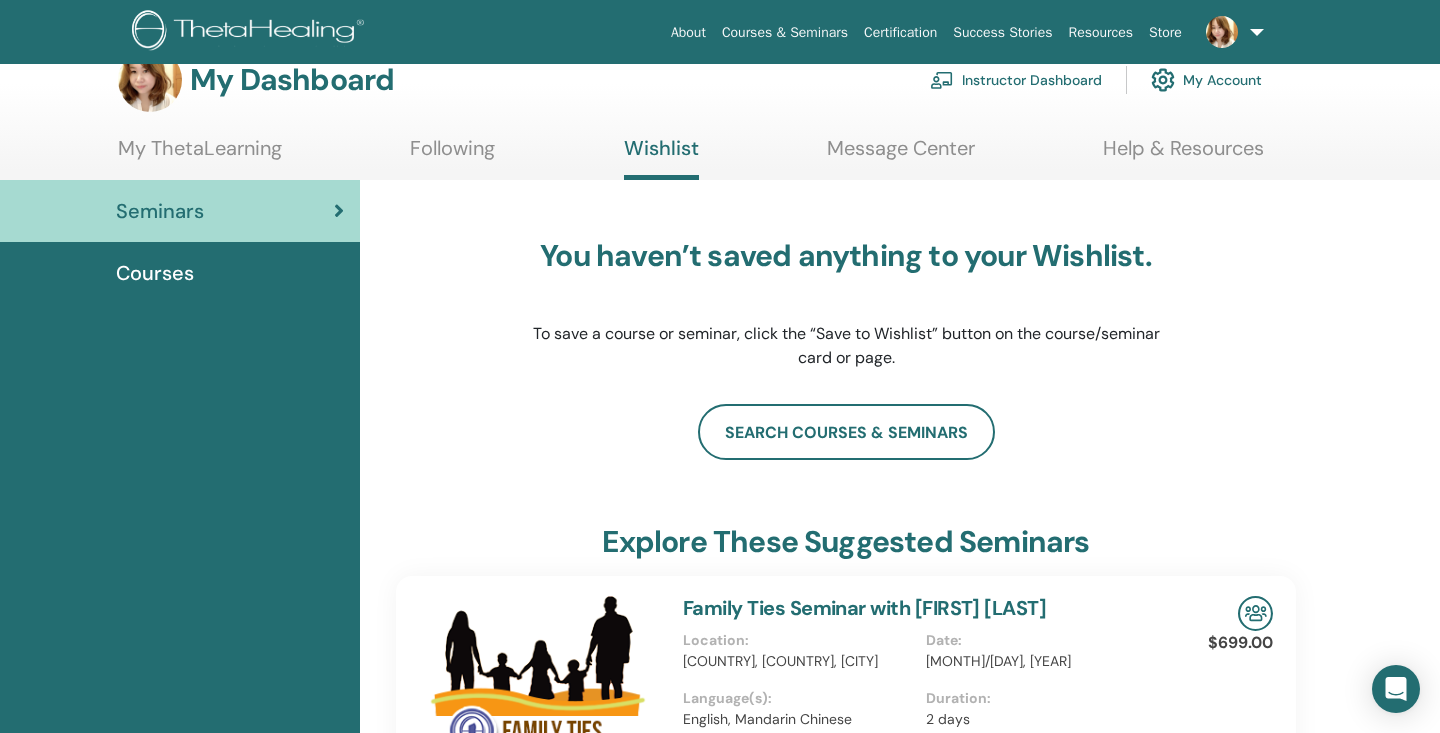 scroll, scrollTop: 41, scrollLeft: 0, axis: vertical 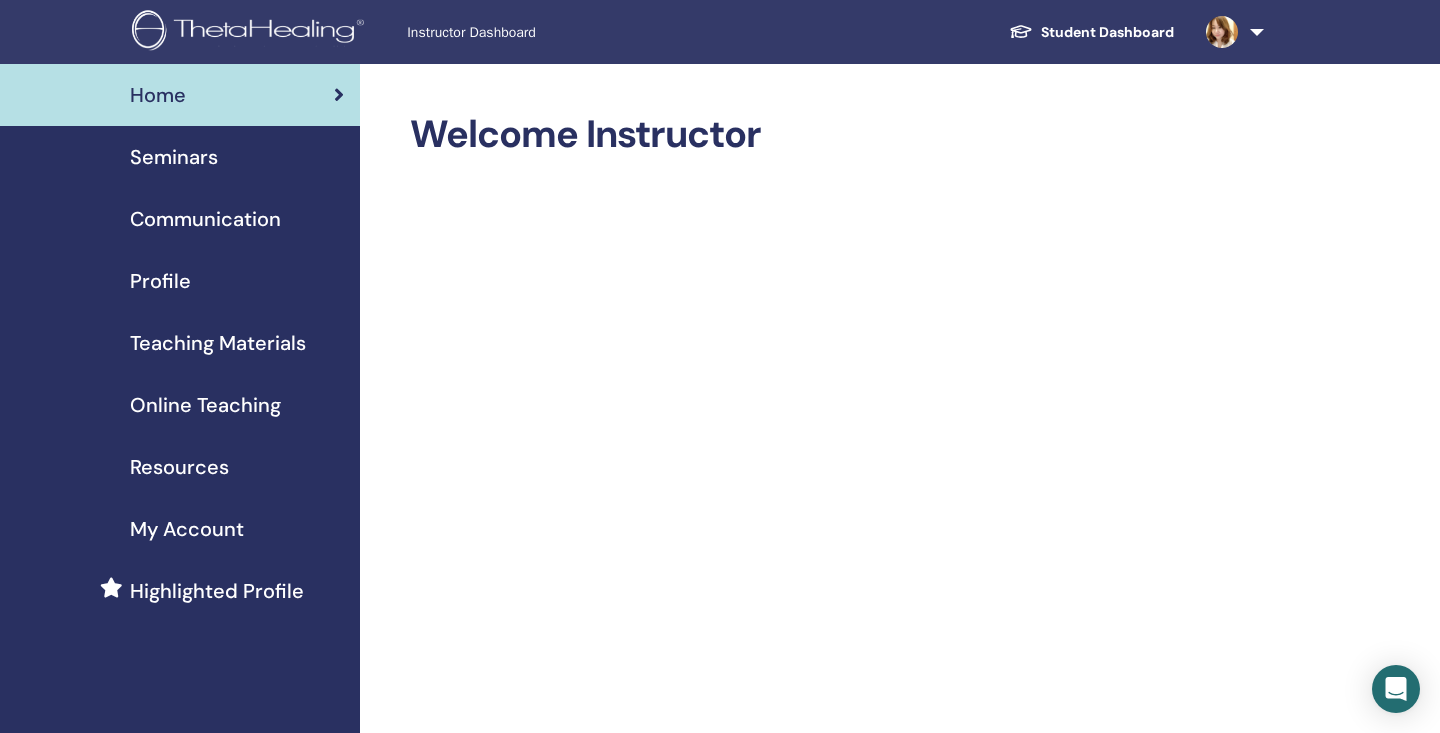 click on "Seminars" at bounding box center [174, 157] 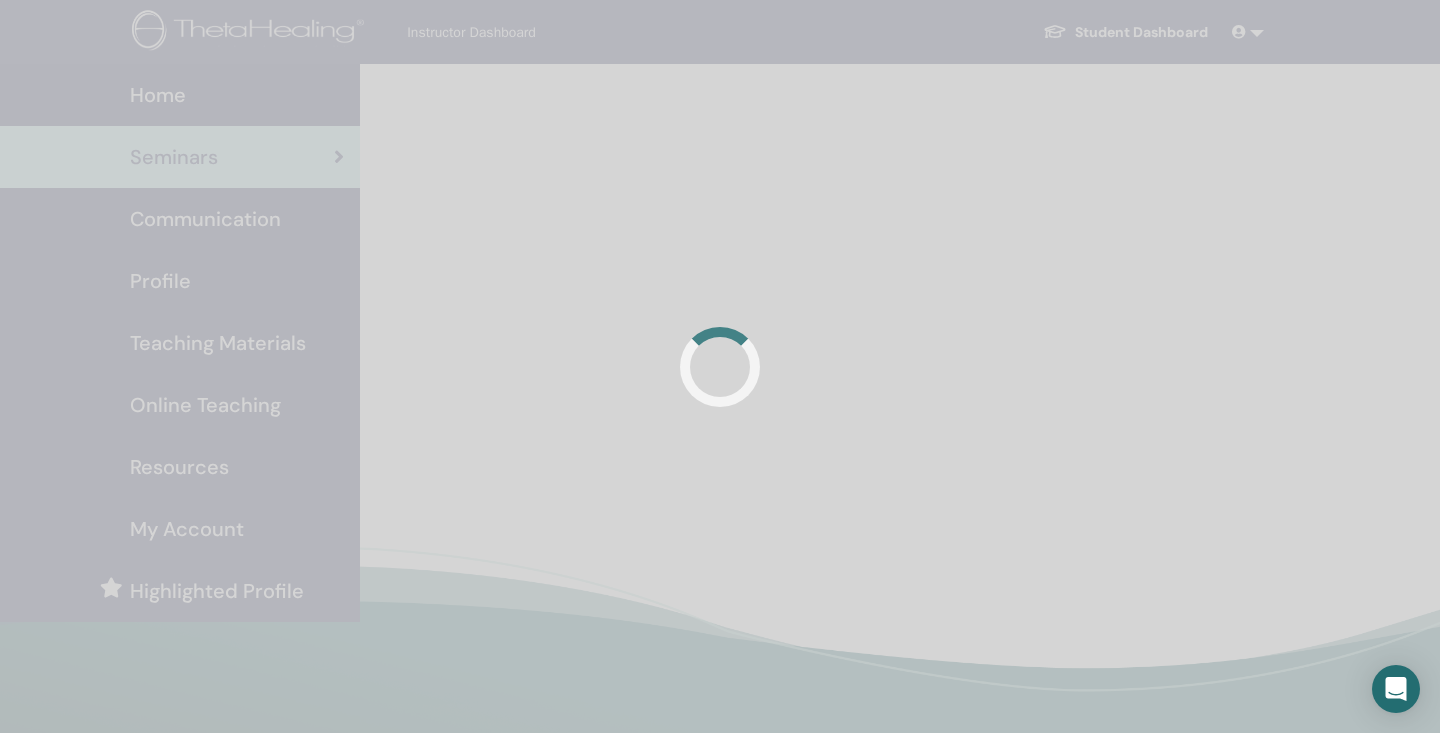 scroll, scrollTop: 0, scrollLeft: 0, axis: both 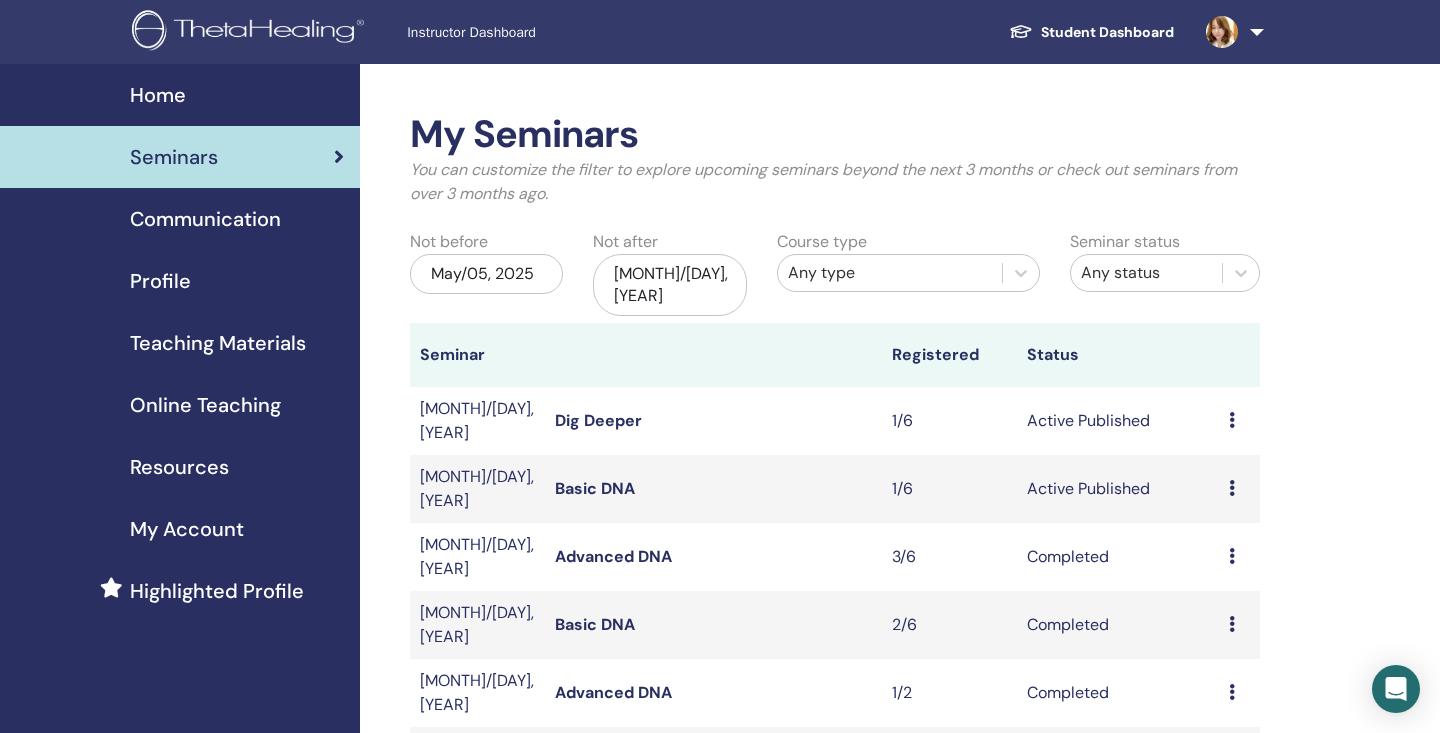 click at bounding box center [1222, 32] 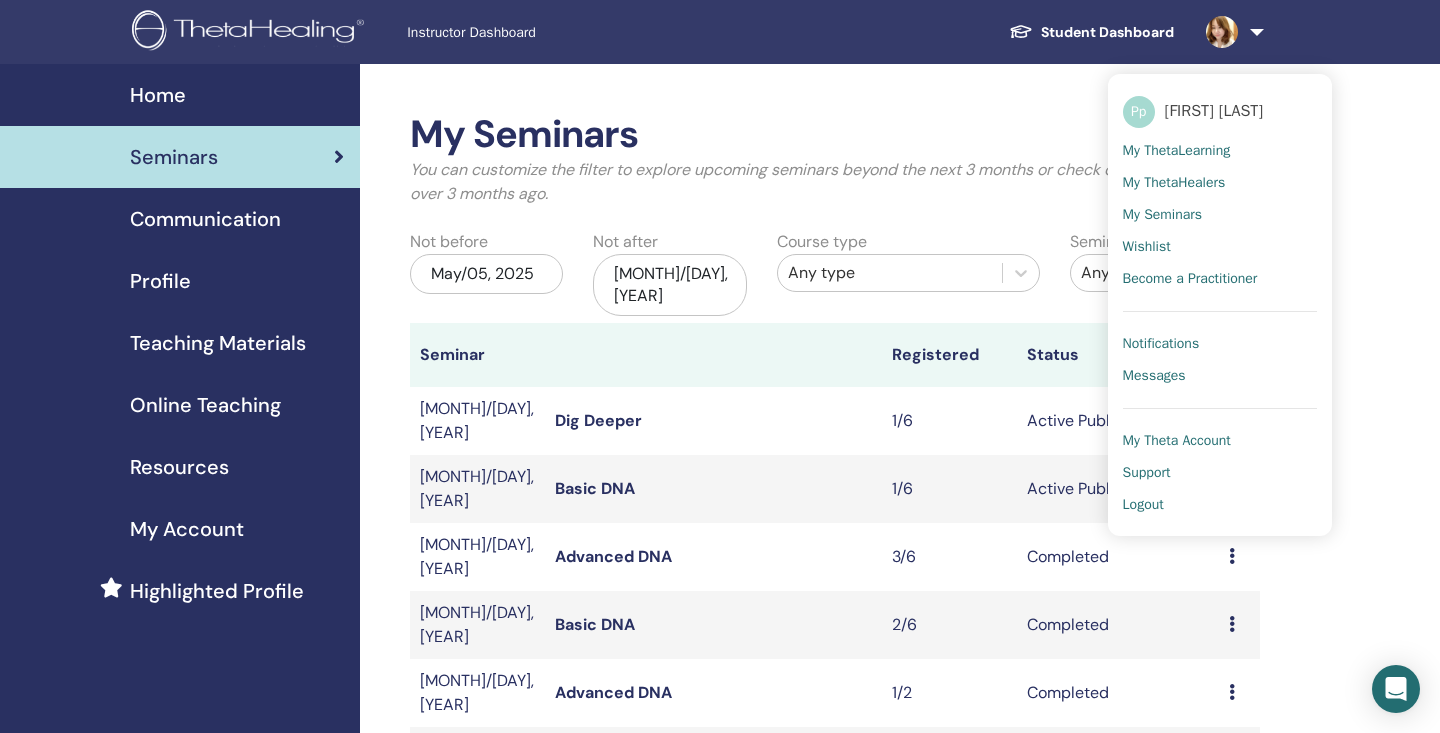 click on "Logout" at bounding box center (1143, 505) 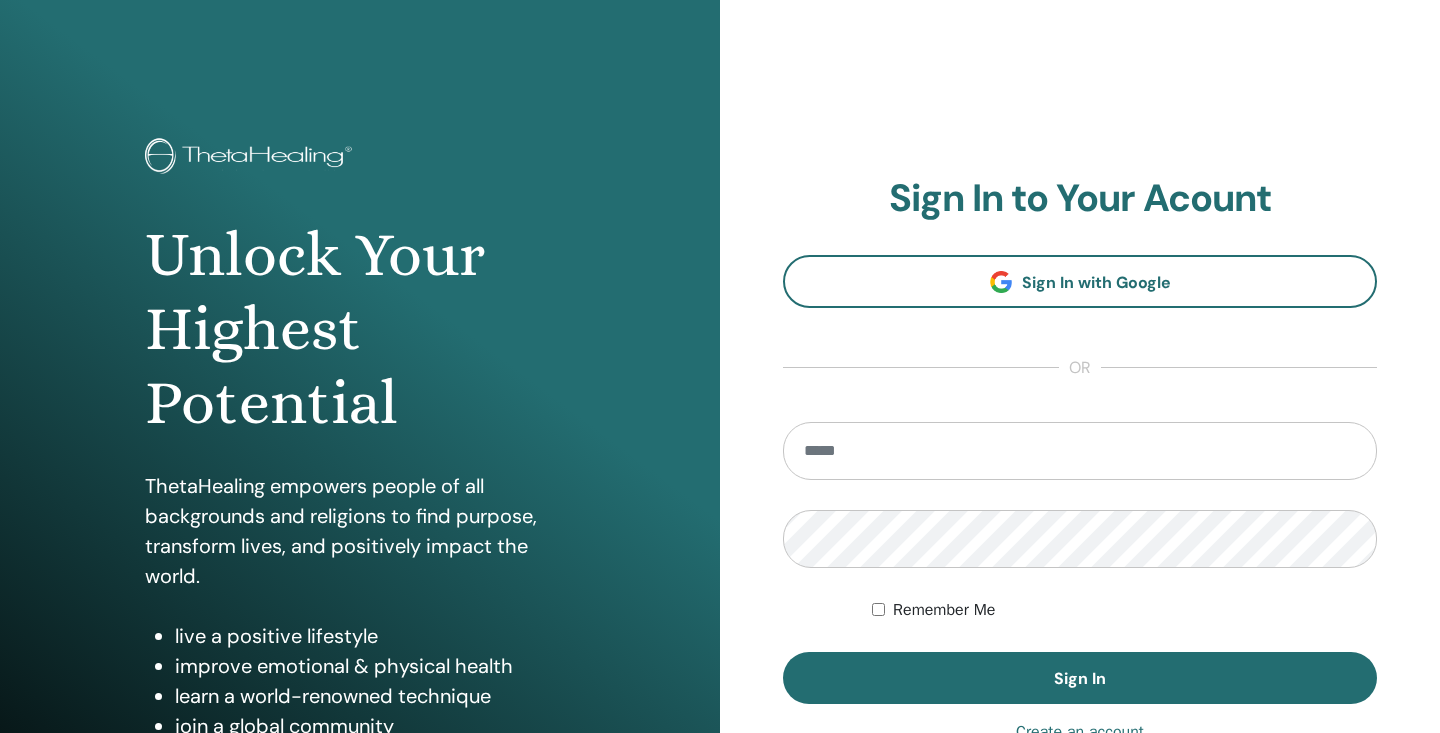scroll, scrollTop: 0, scrollLeft: 0, axis: both 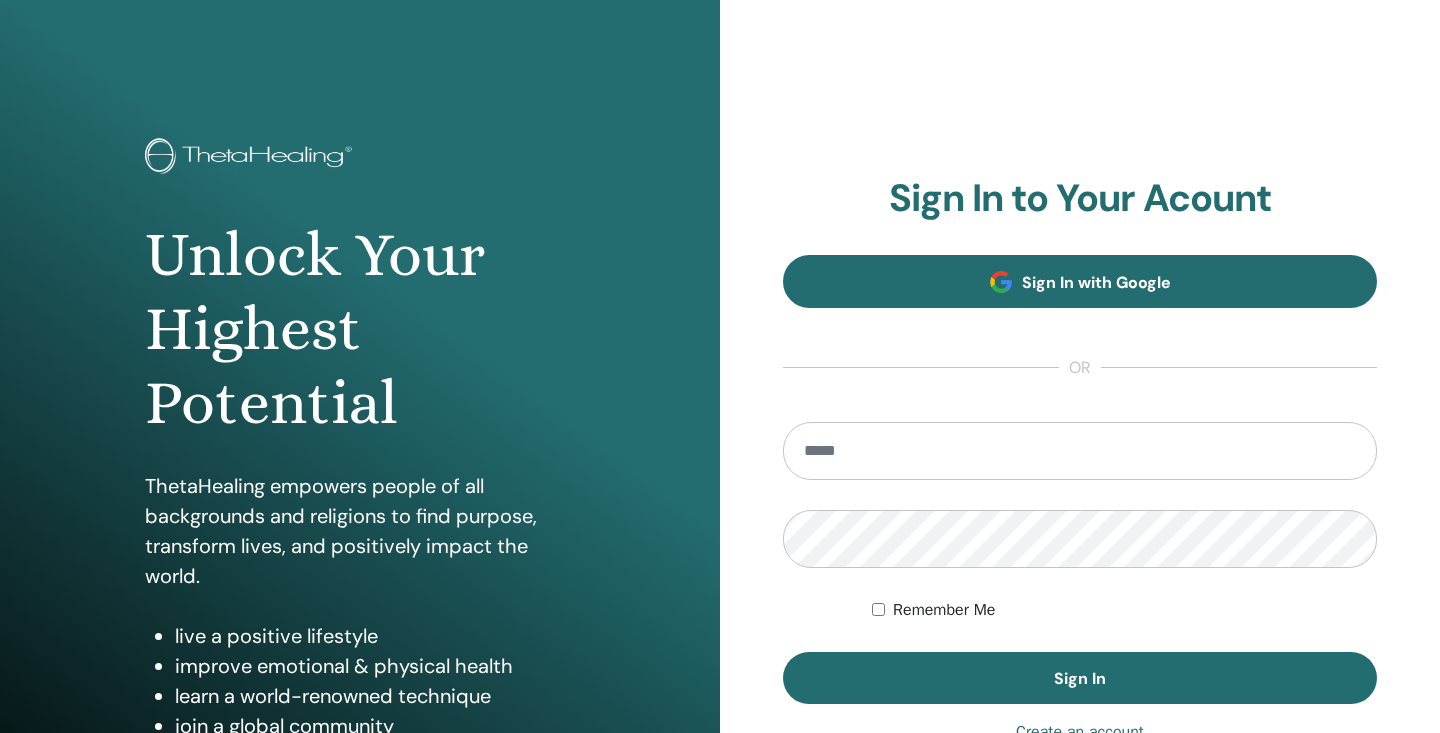 type on "**********" 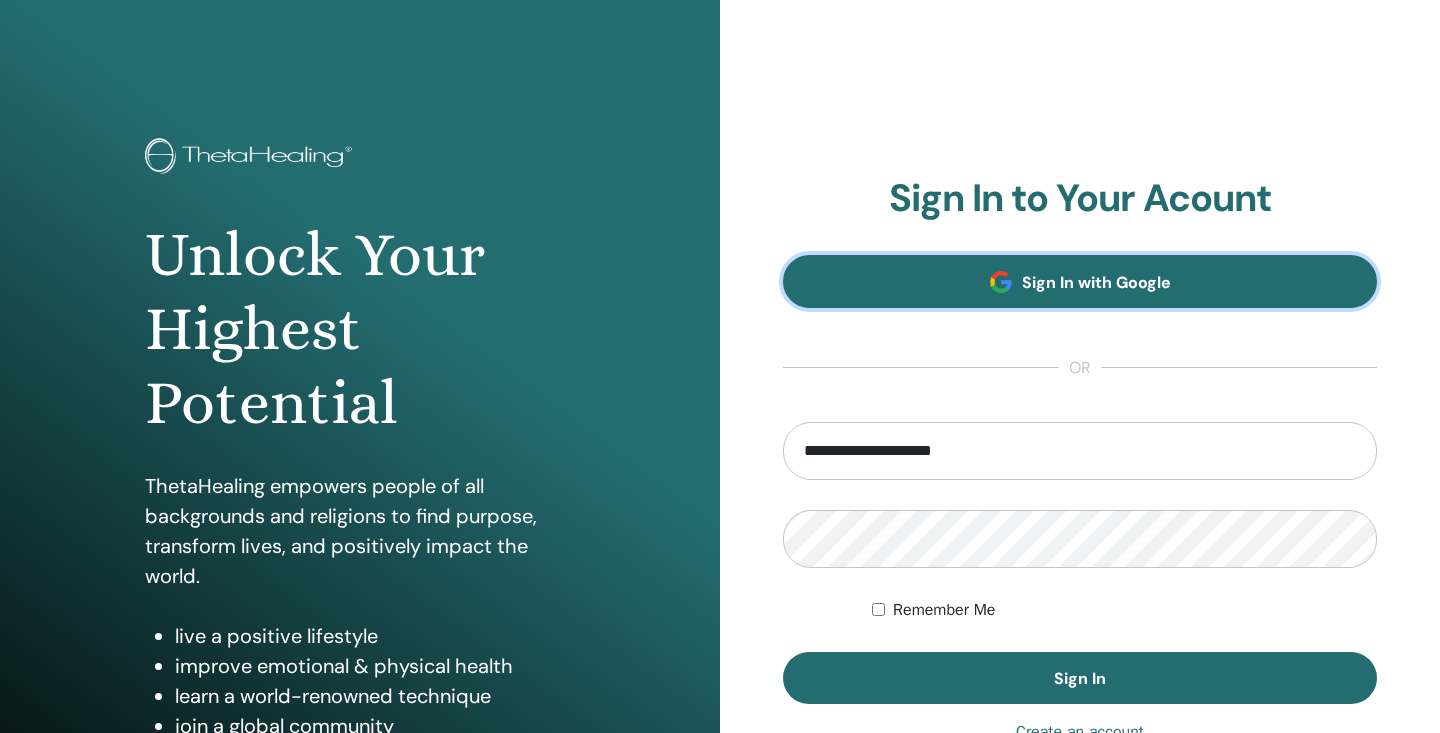 click on "Sign In with Google" at bounding box center (1080, 281) 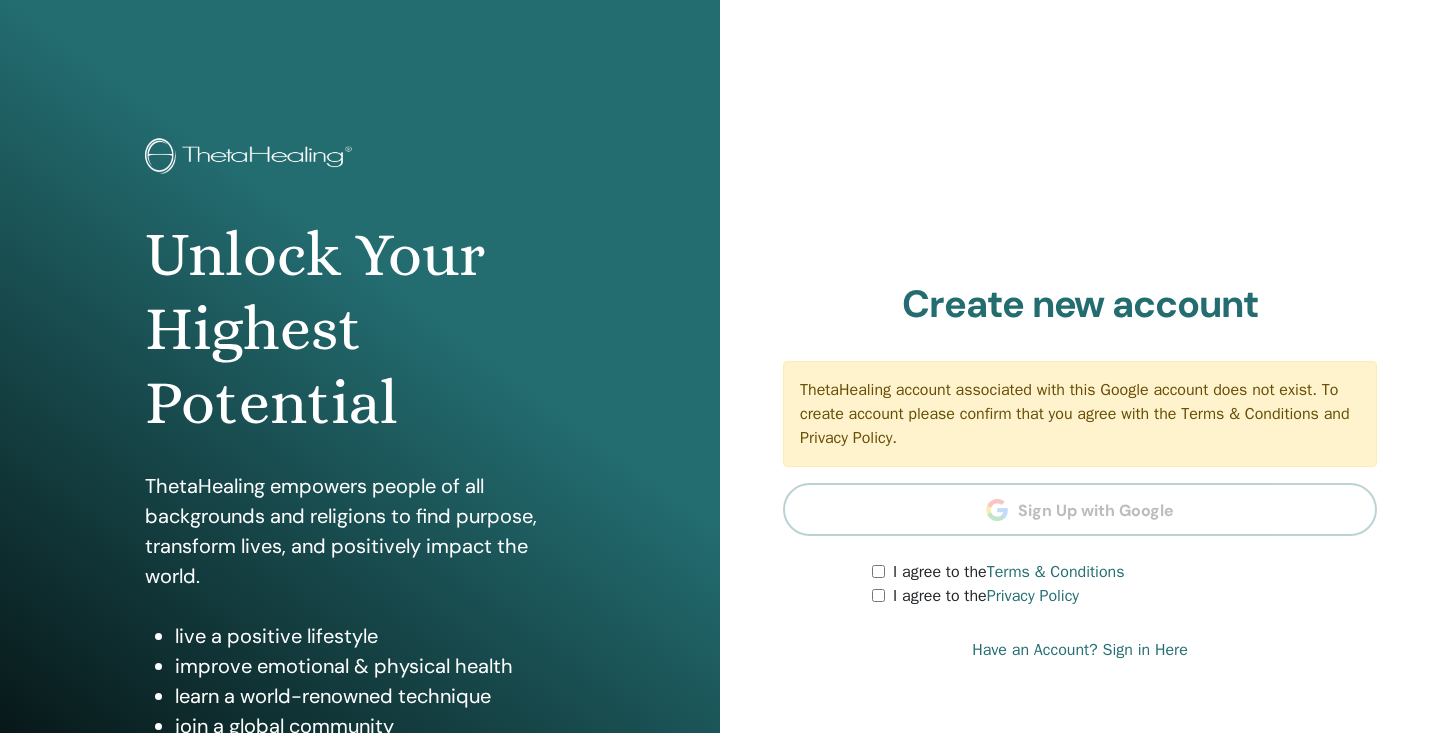 scroll, scrollTop: 0, scrollLeft: 0, axis: both 